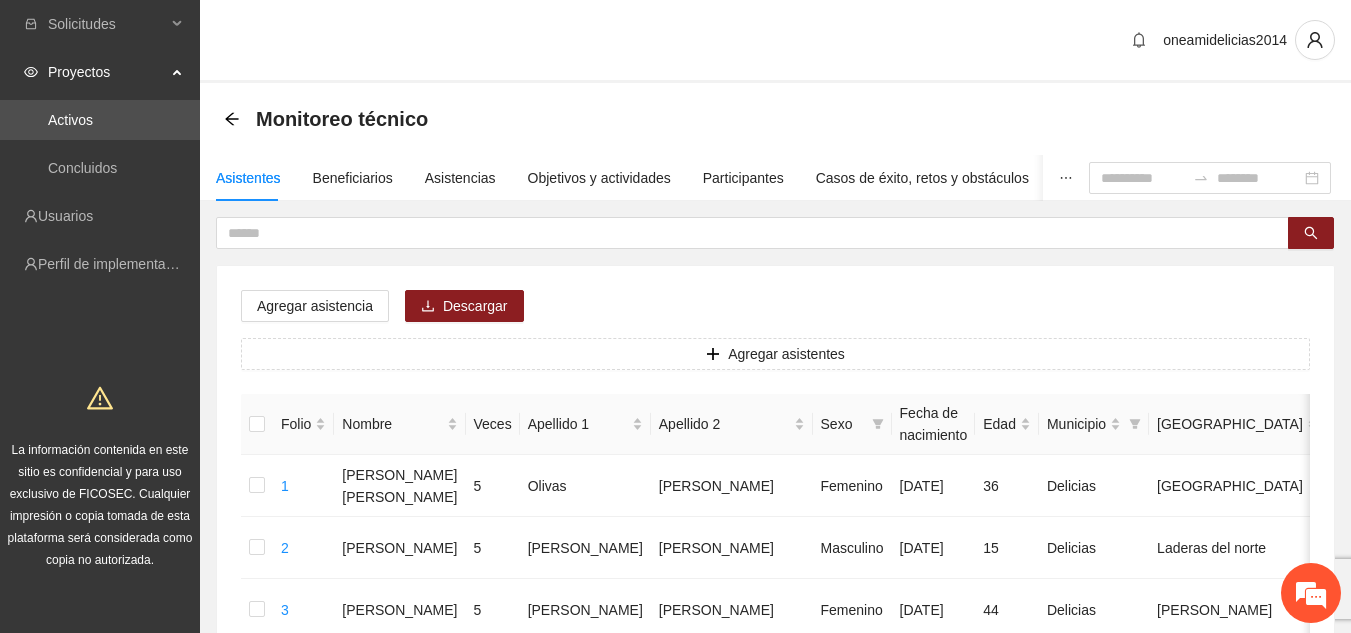 scroll, scrollTop: 192, scrollLeft: 0, axis: vertical 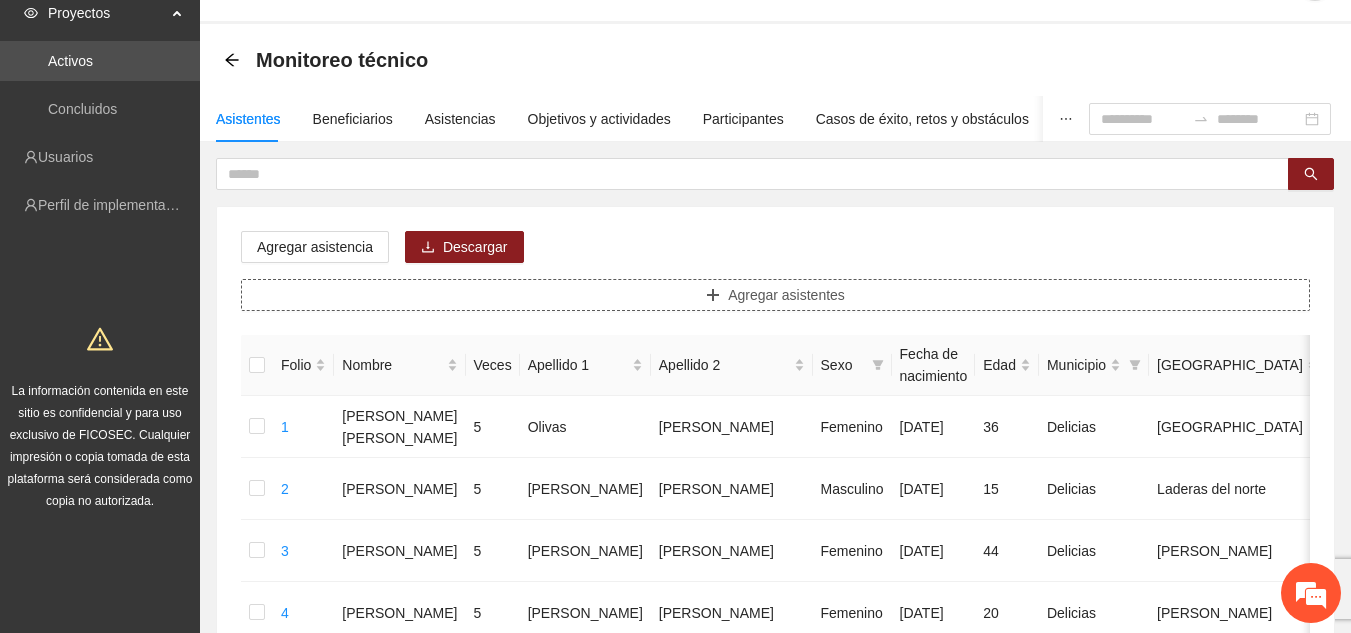 click on "Agregar asistentes" at bounding box center (786, 295) 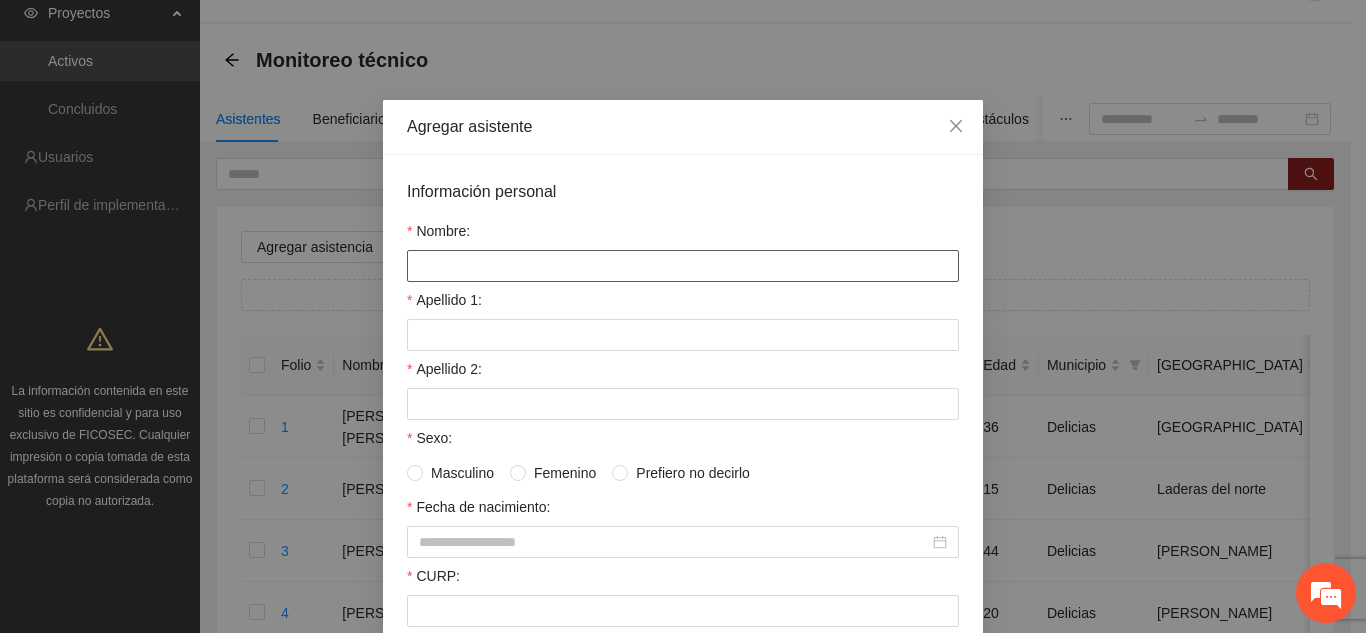 click on "Nombre:" at bounding box center (683, 266) 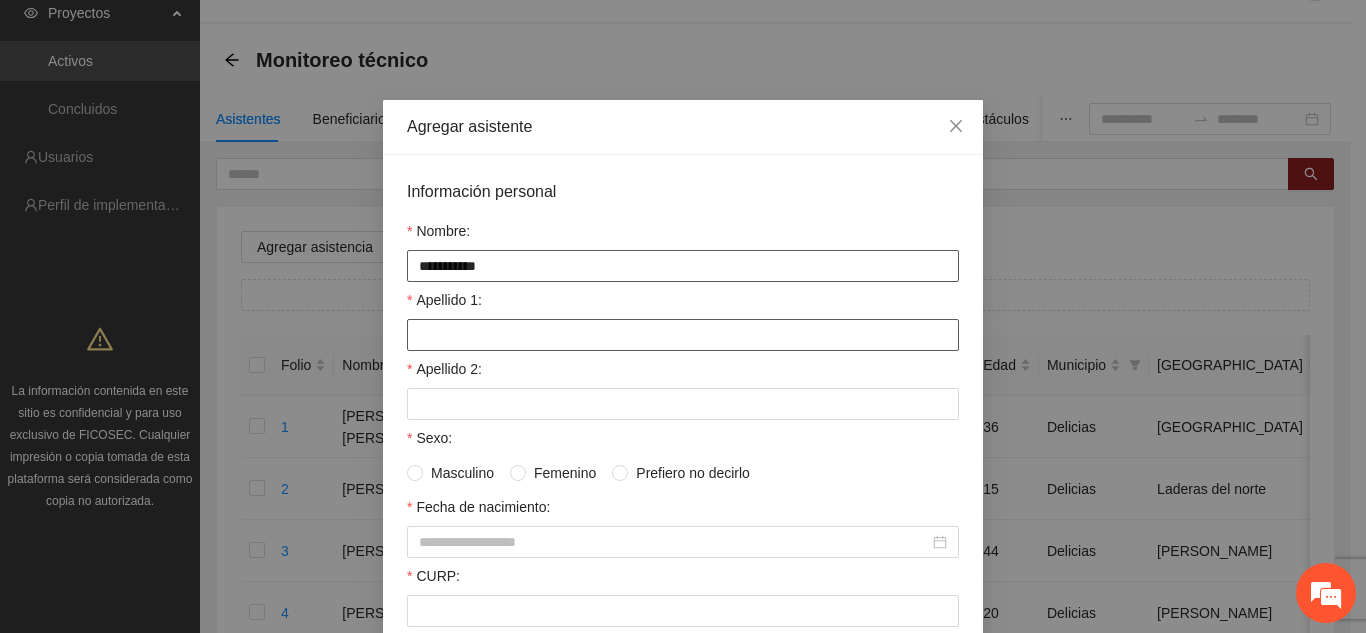 type on "**********" 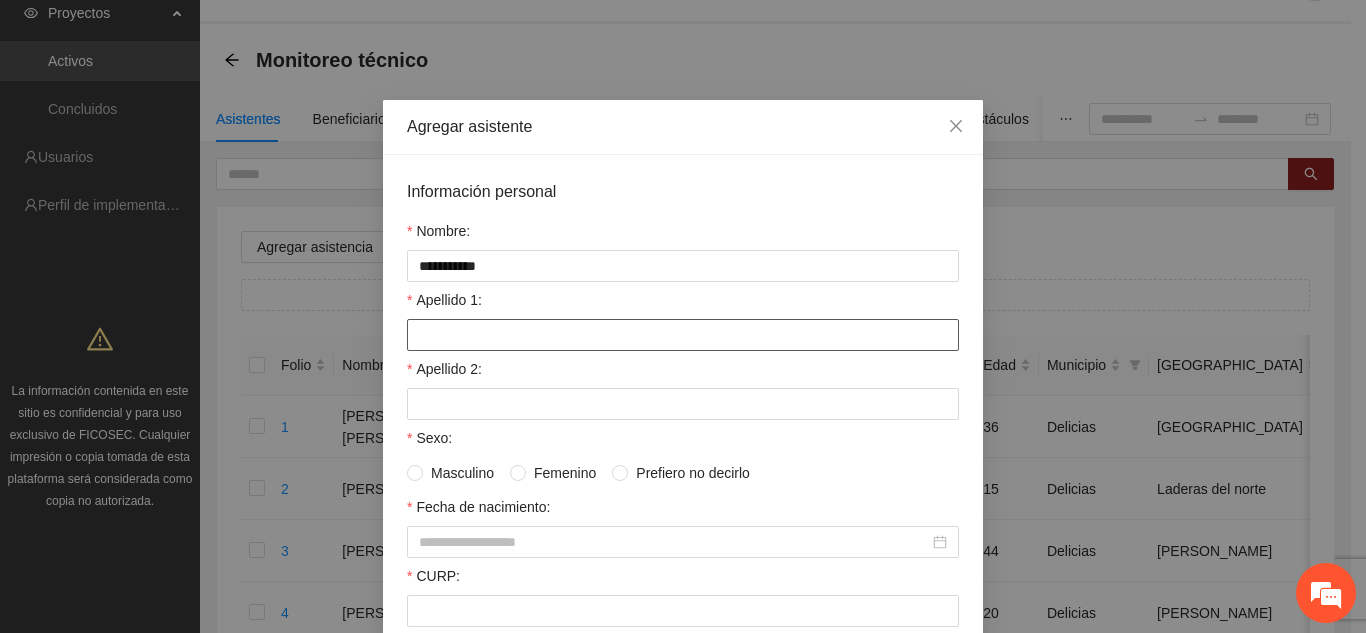 click on "Apellido 1:" at bounding box center [683, 335] 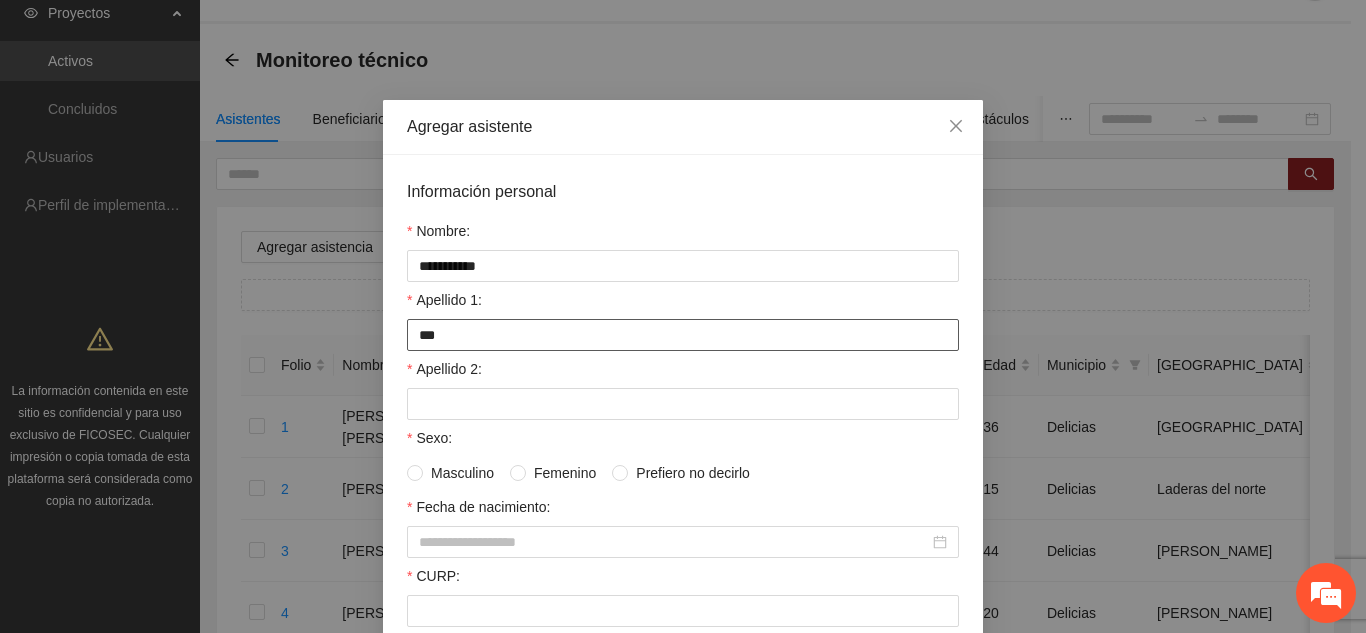 type on "******" 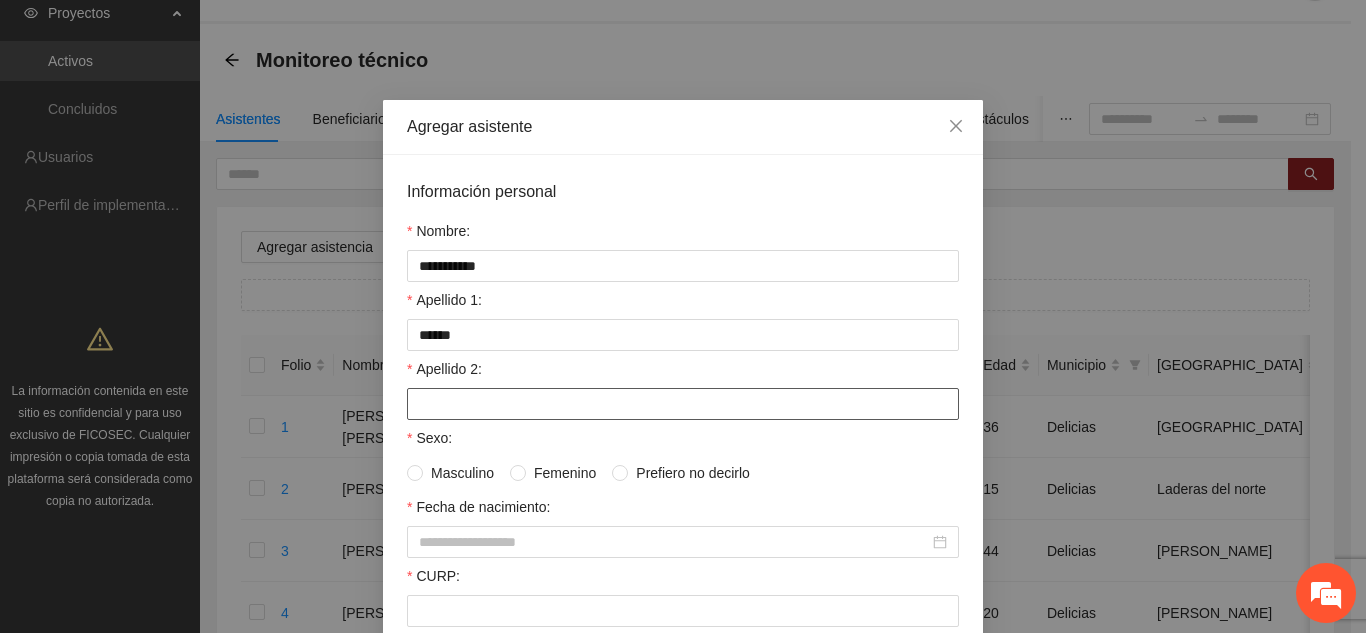 click on "Apellido 2:" at bounding box center (683, 404) 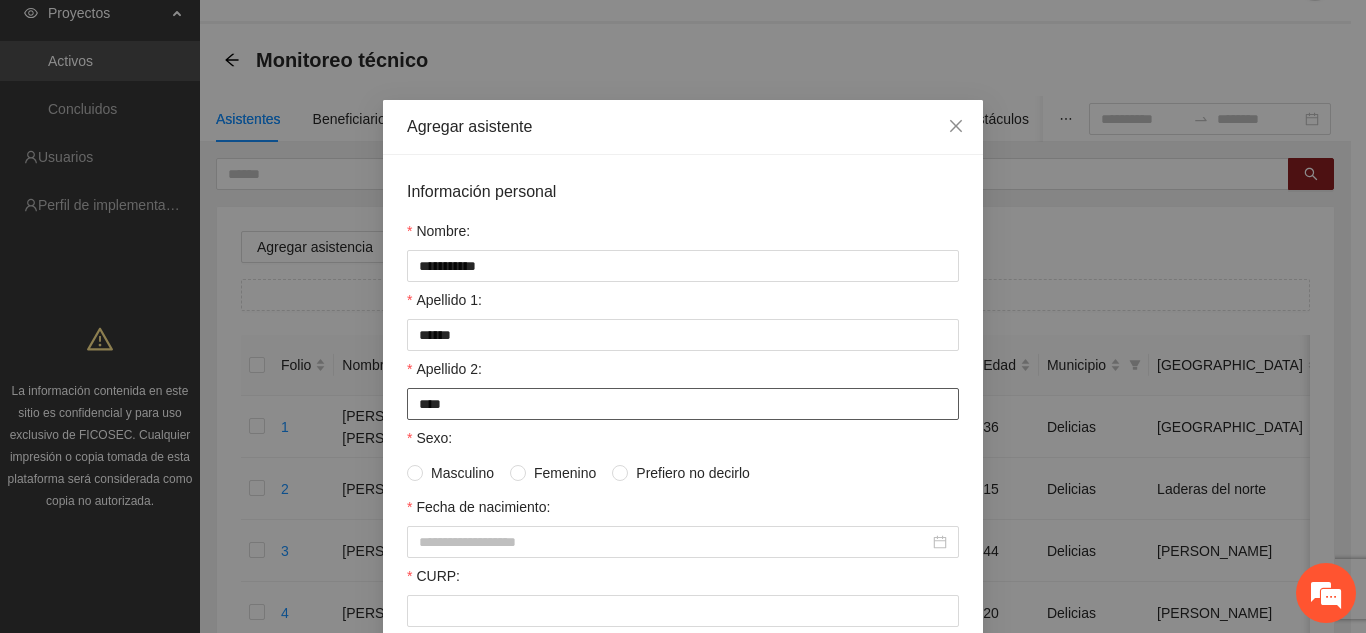 type on "********" 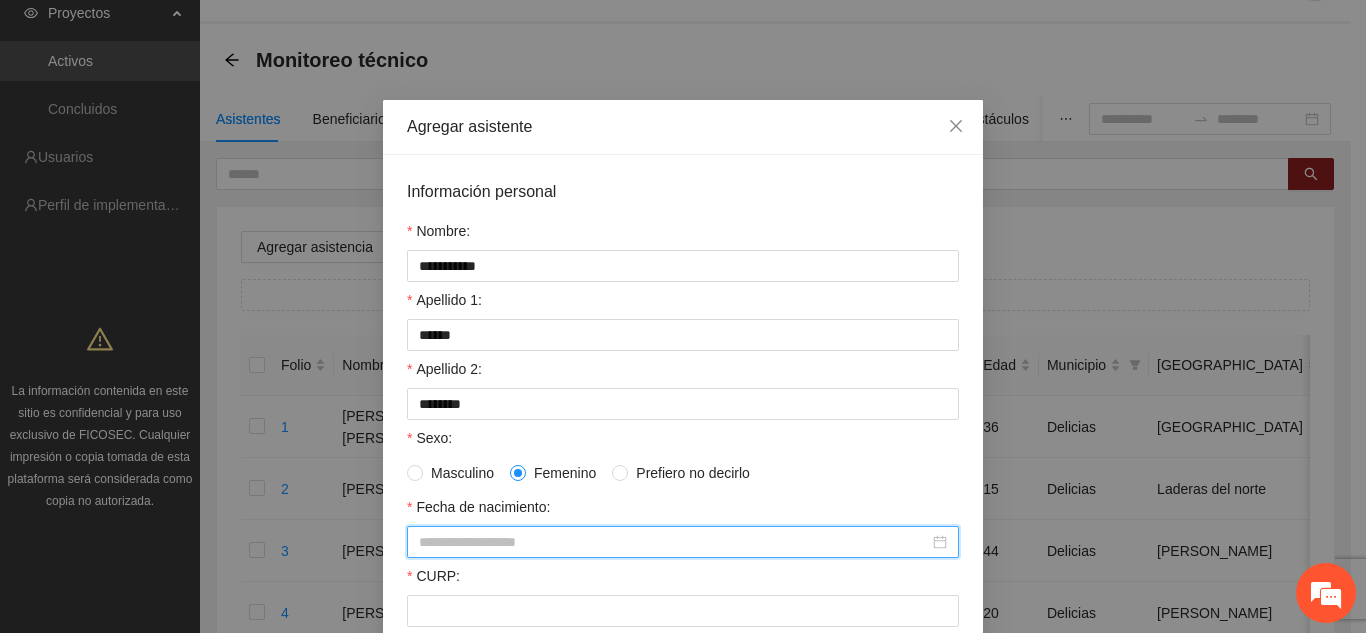 click on "Fecha de nacimiento:" at bounding box center [674, 542] 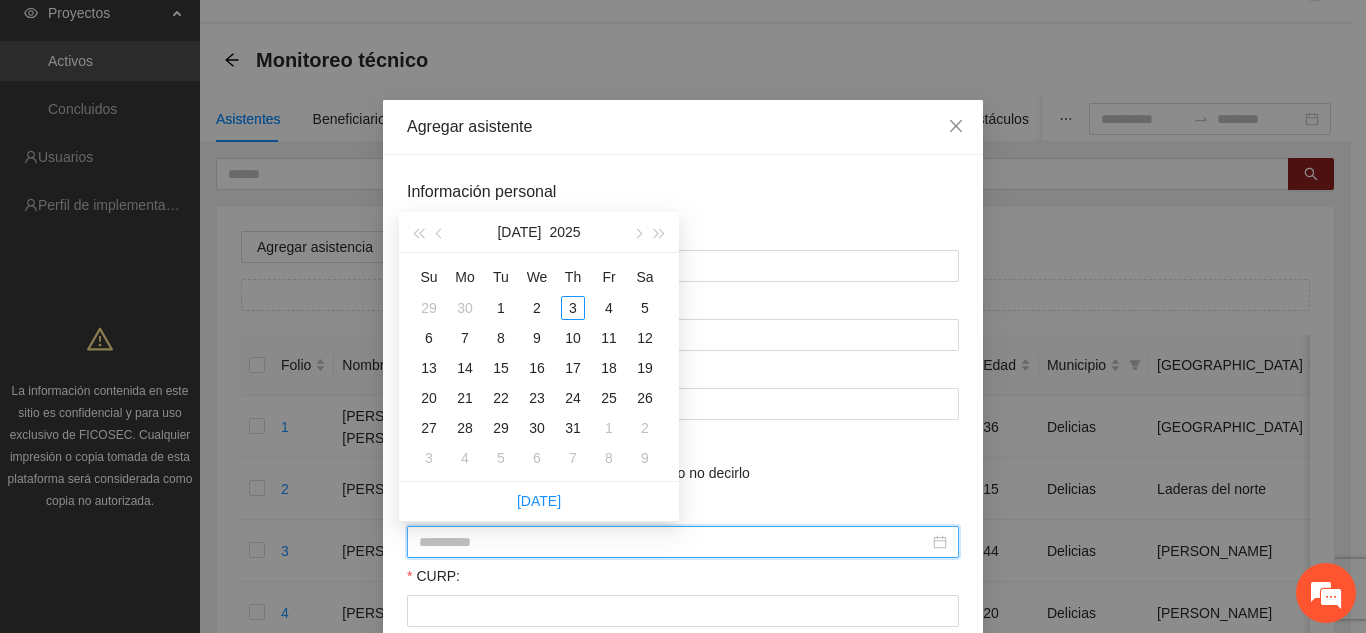 type on "**********" 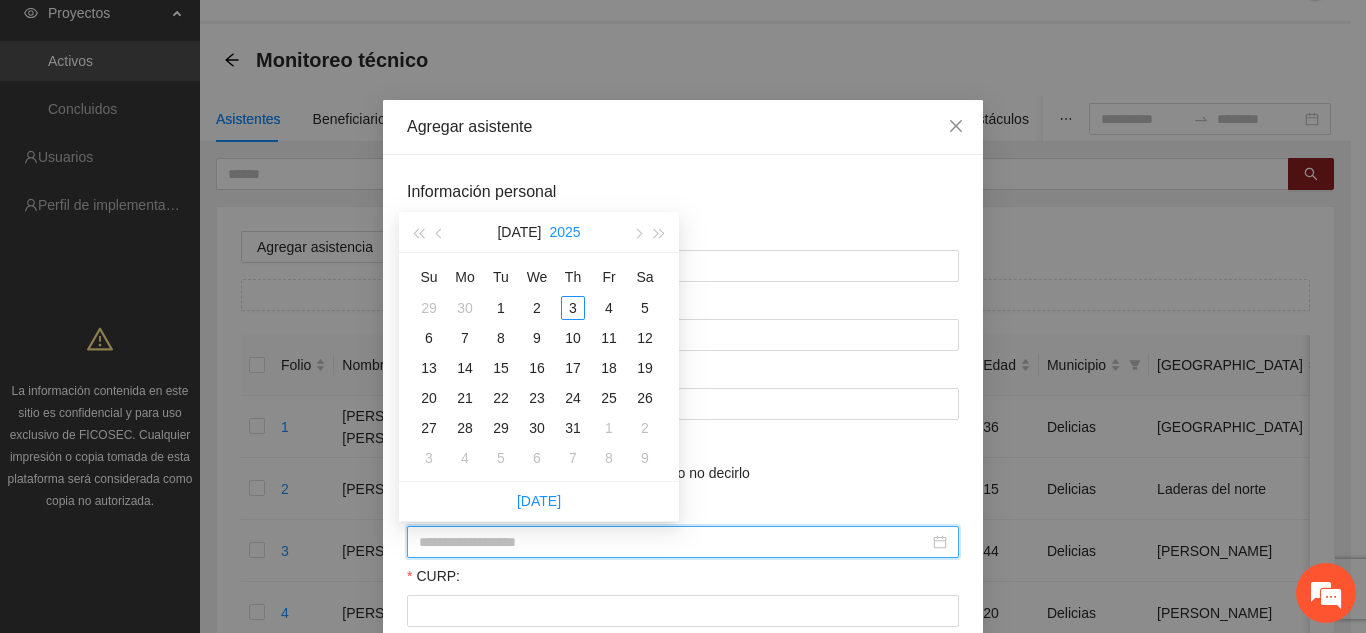click on "2025" at bounding box center (564, 232) 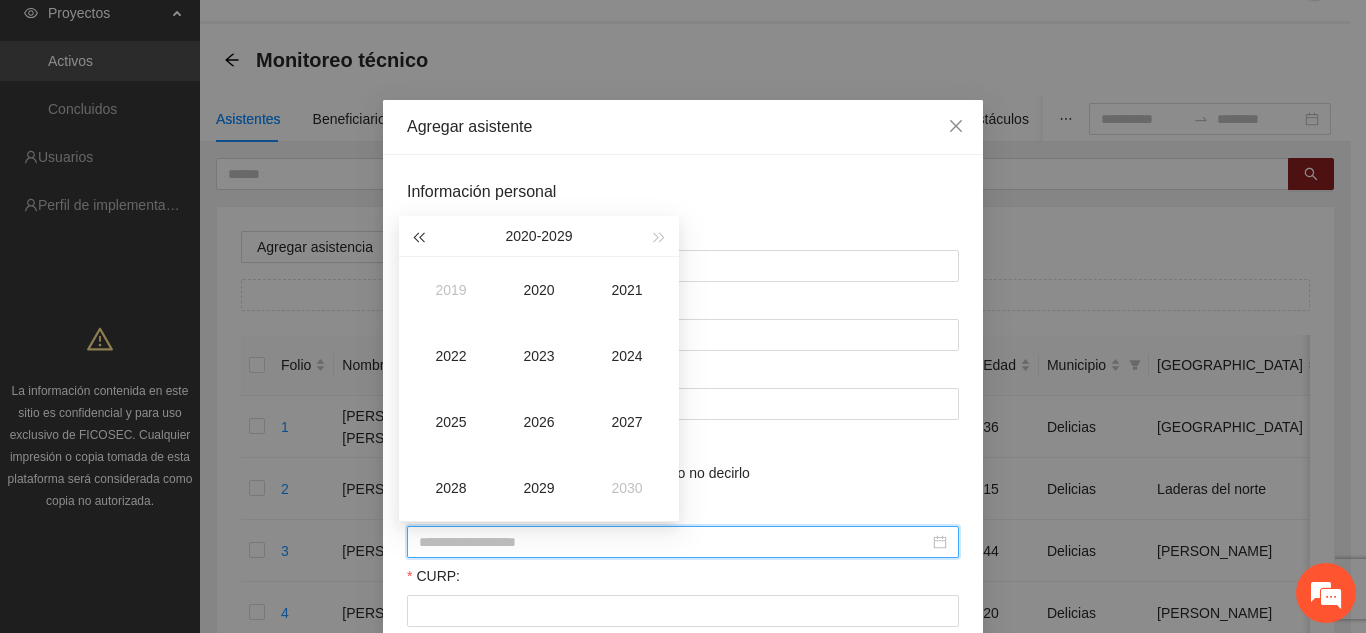 click at bounding box center [418, 238] 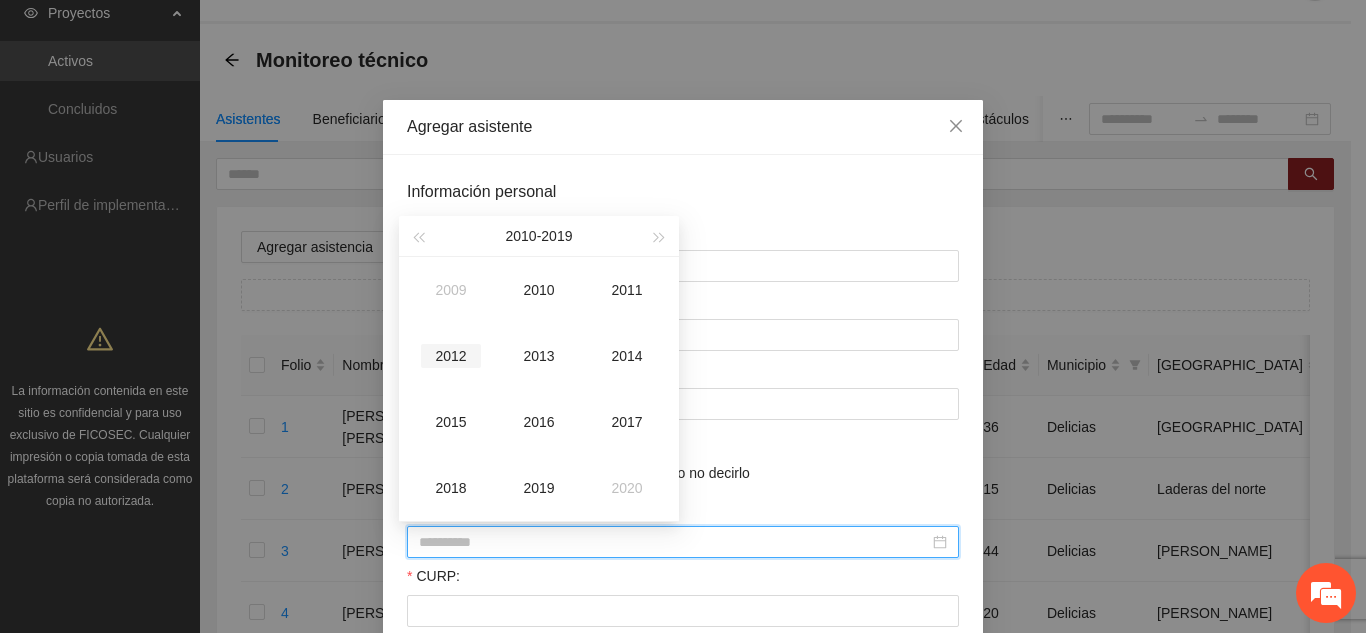 click on "2012" at bounding box center (451, 356) 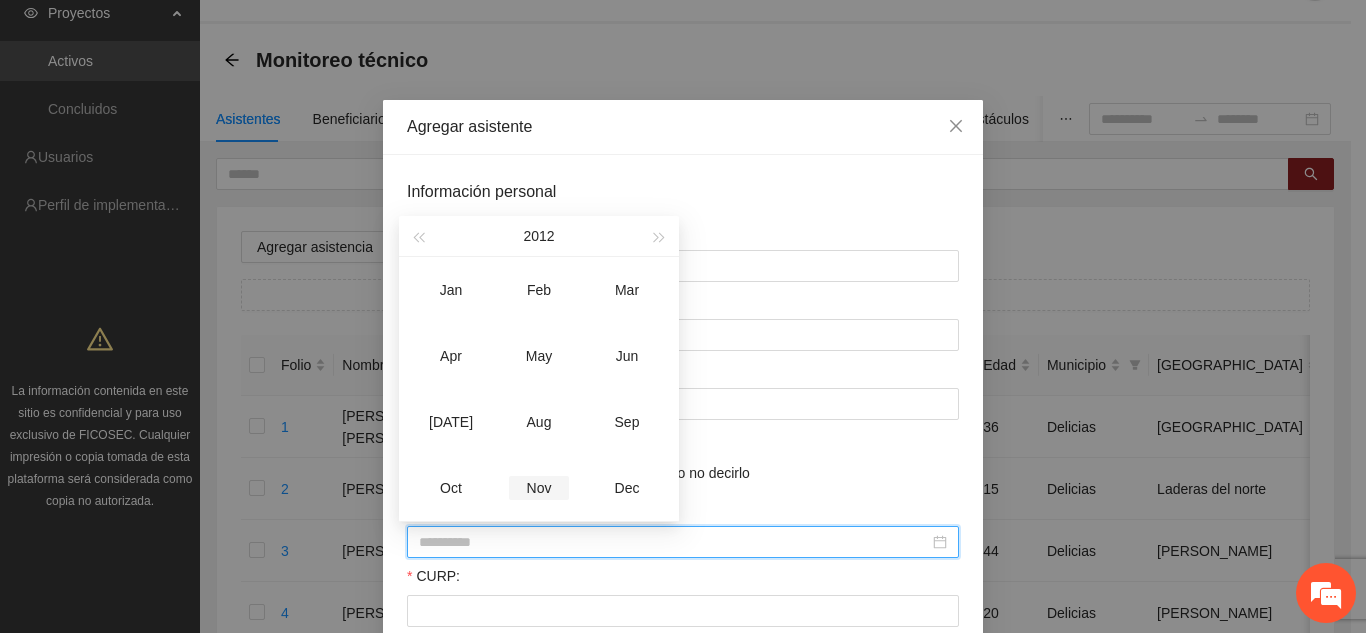 type on "**********" 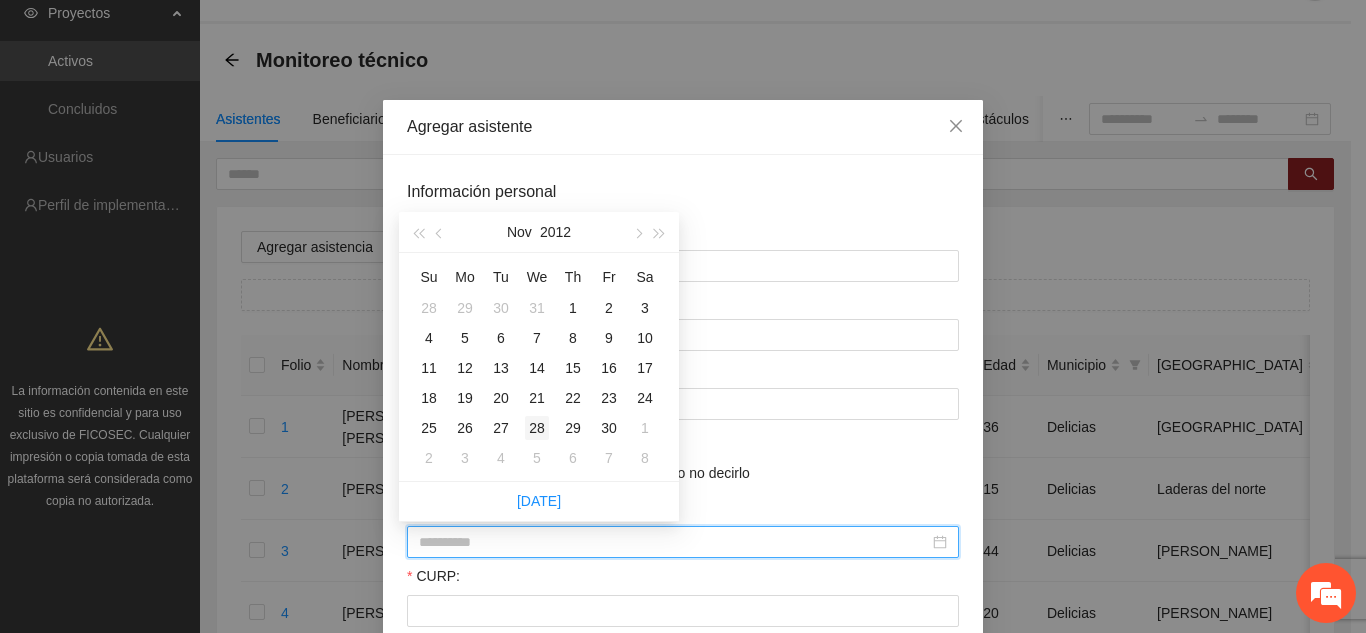 type on "**********" 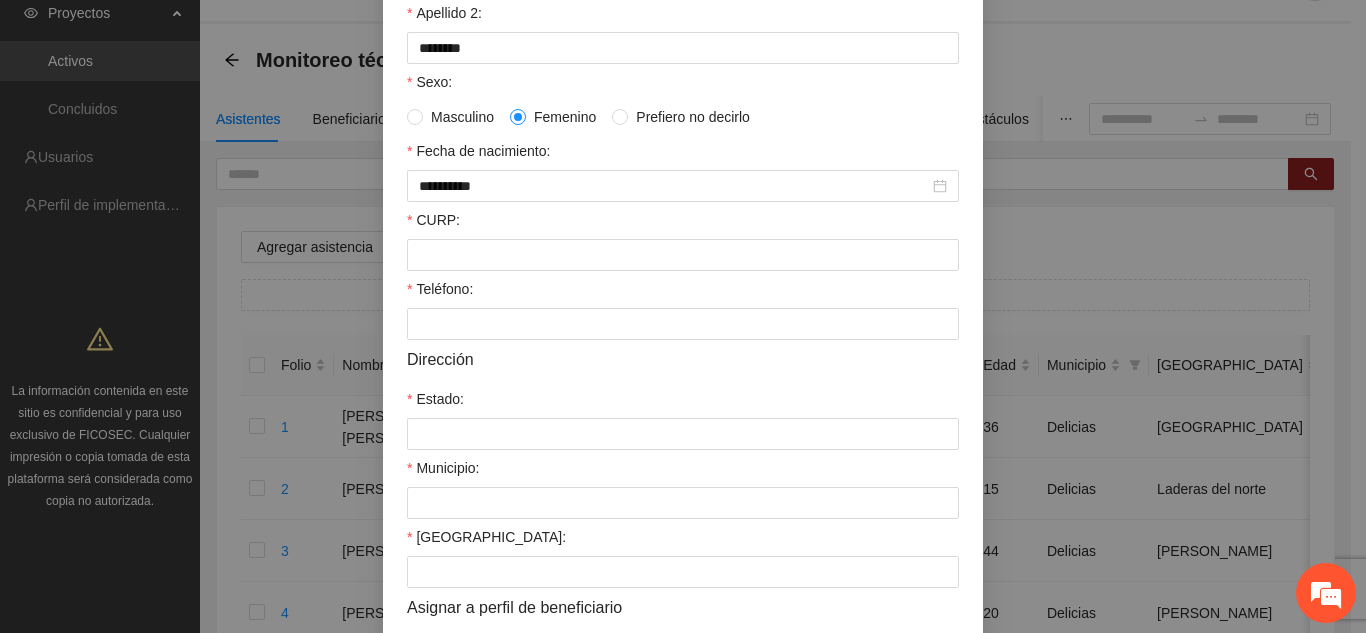 scroll, scrollTop: 413, scrollLeft: 0, axis: vertical 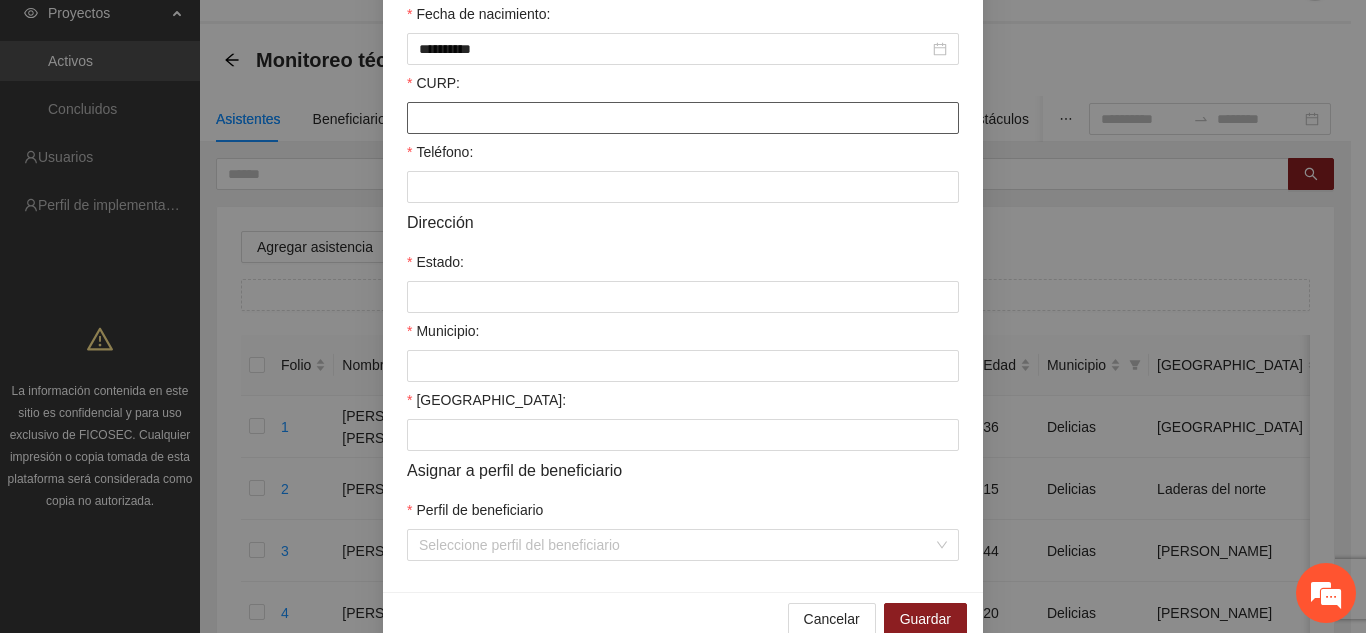 click on "CURP:" at bounding box center [683, 118] 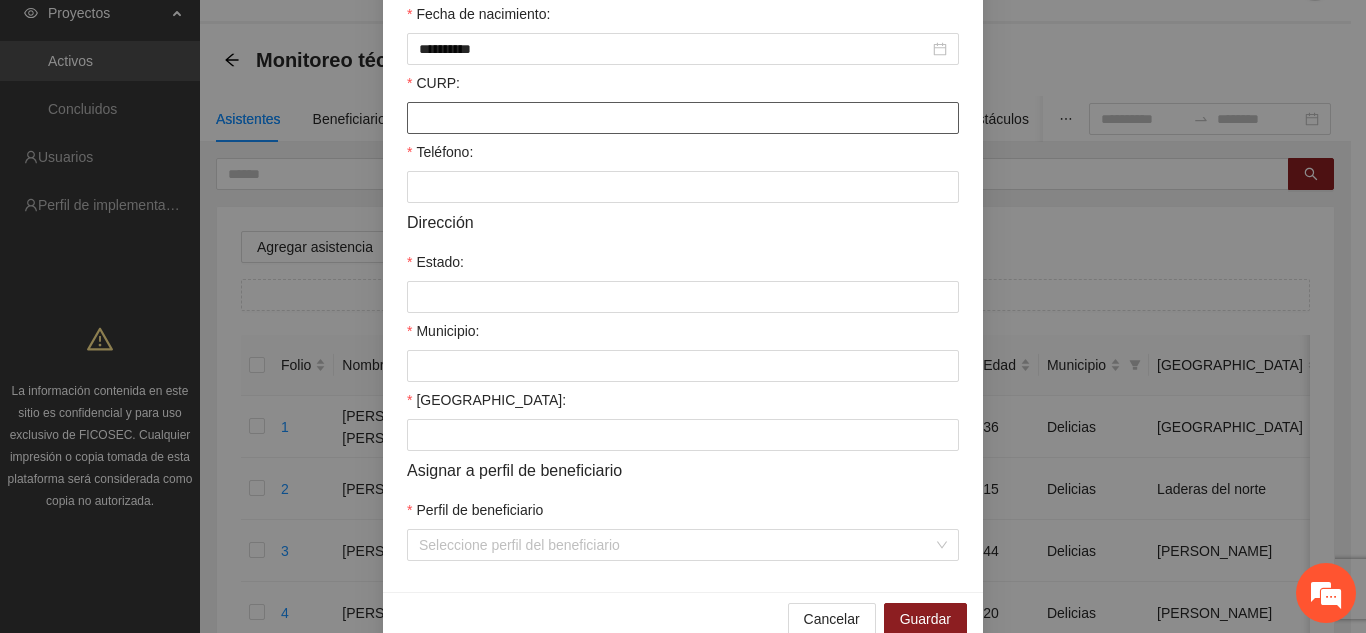 click on "CURP:" at bounding box center (683, 118) 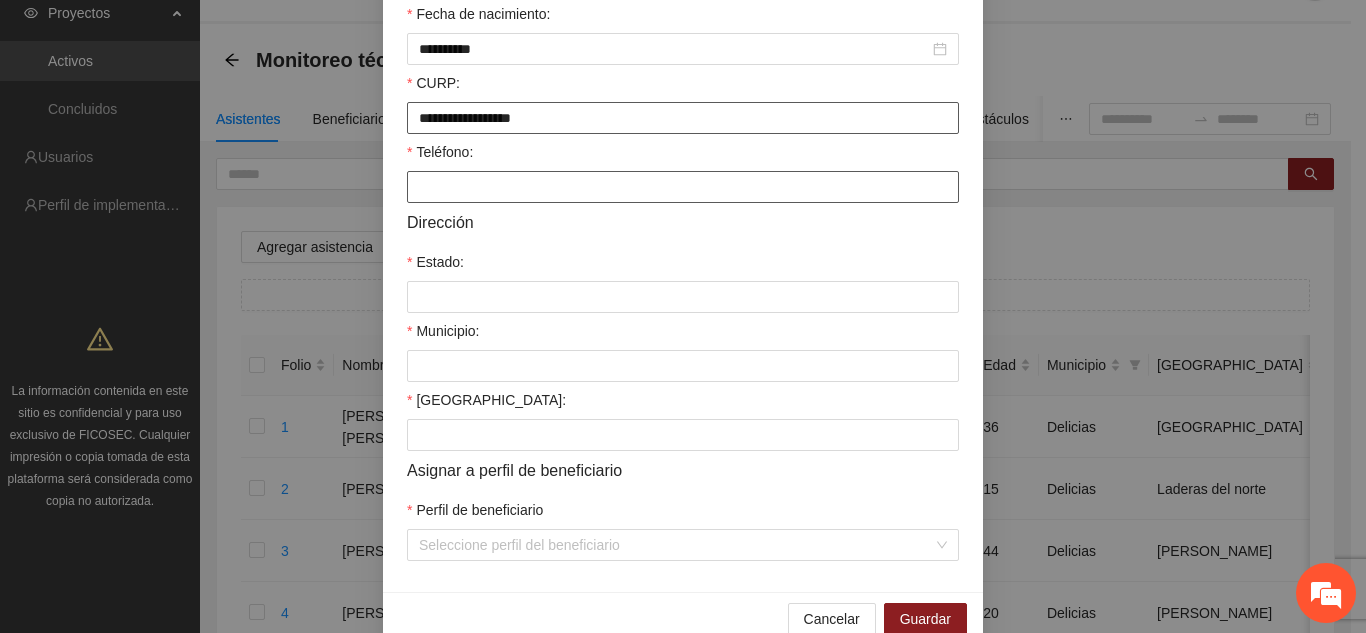 type on "**********" 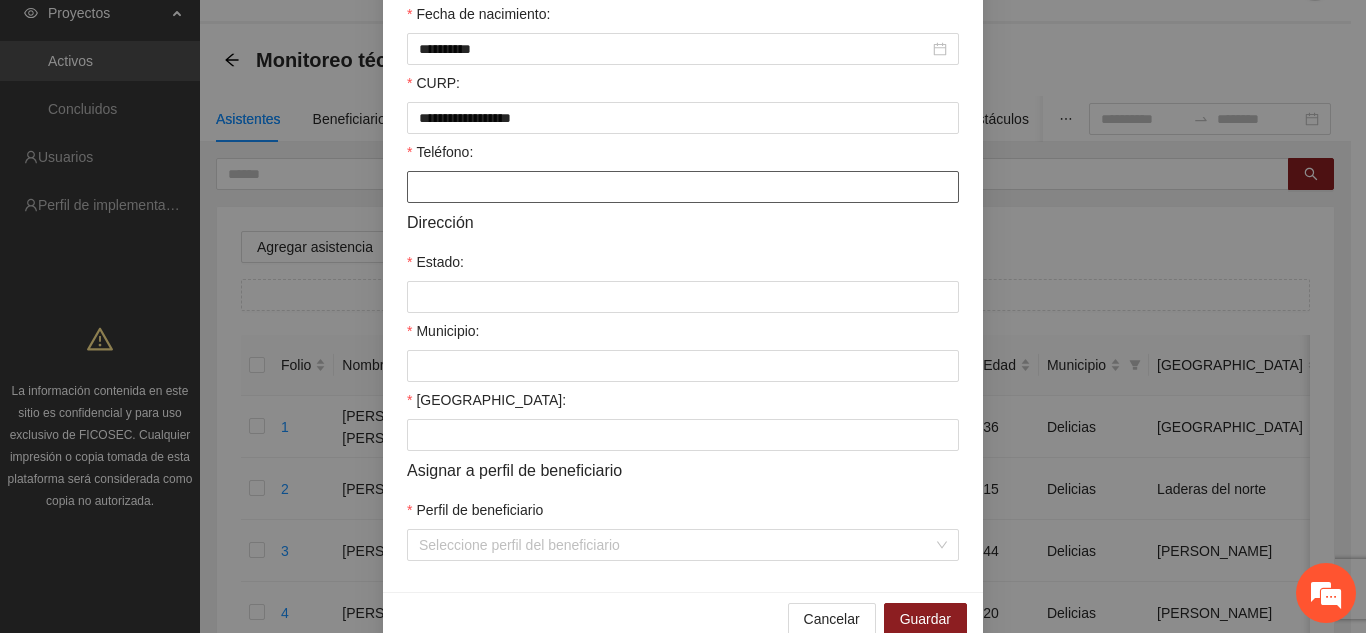 click on "Teléfono:" at bounding box center [683, 187] 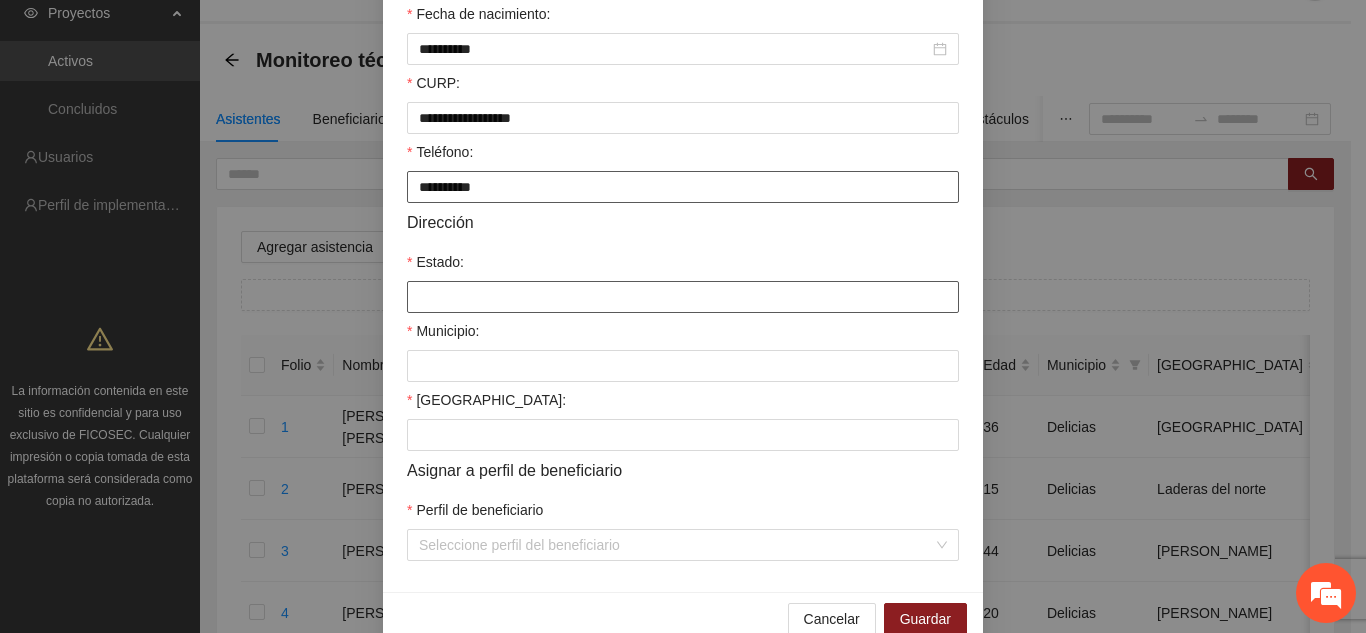 type on "**********" 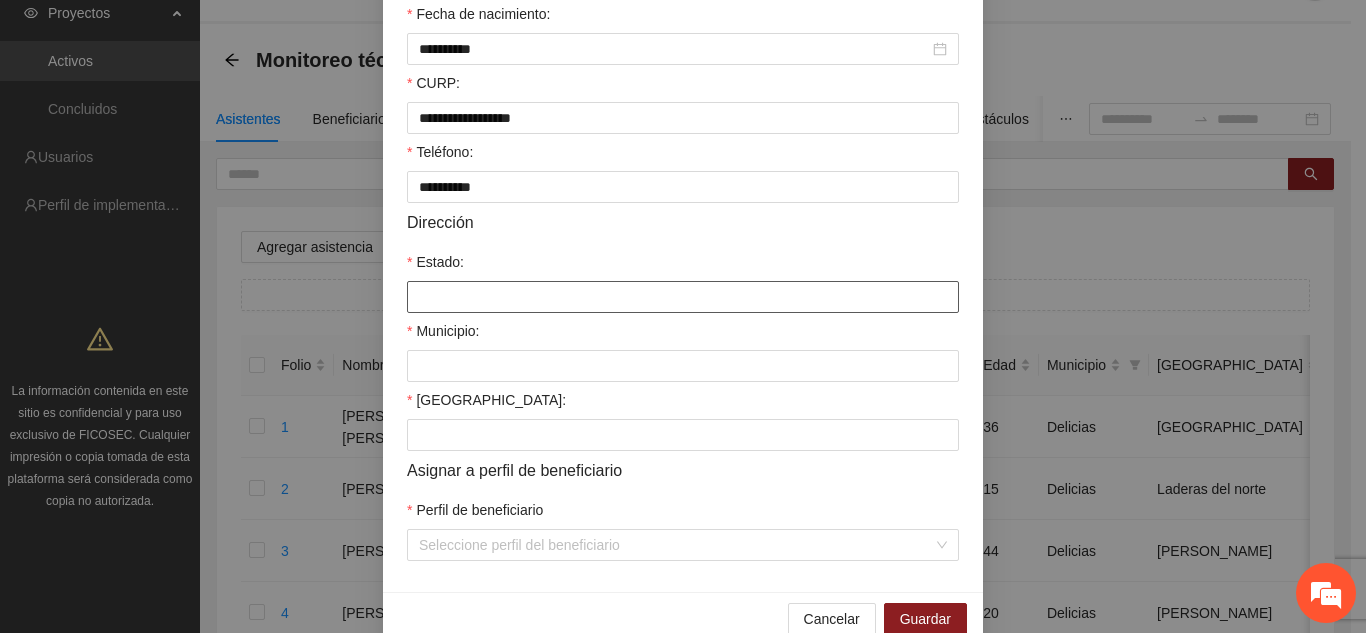 click on "Estado:" at bounding box center [683, 297] 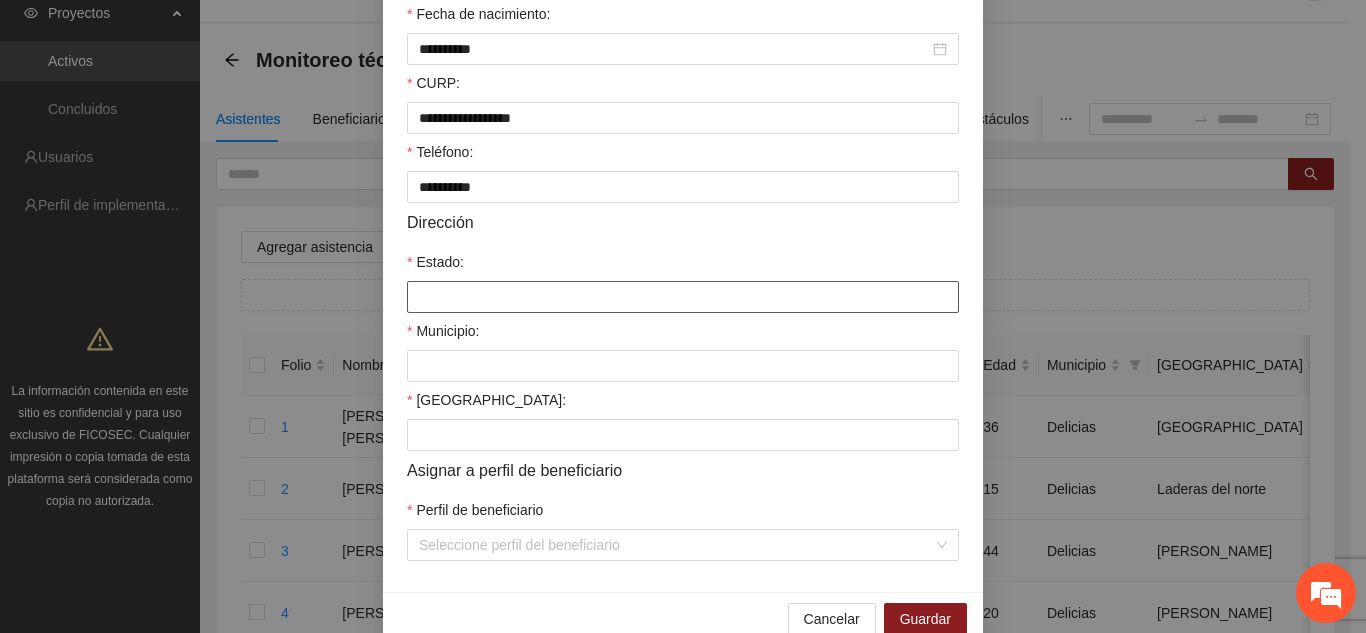 type on "*********" 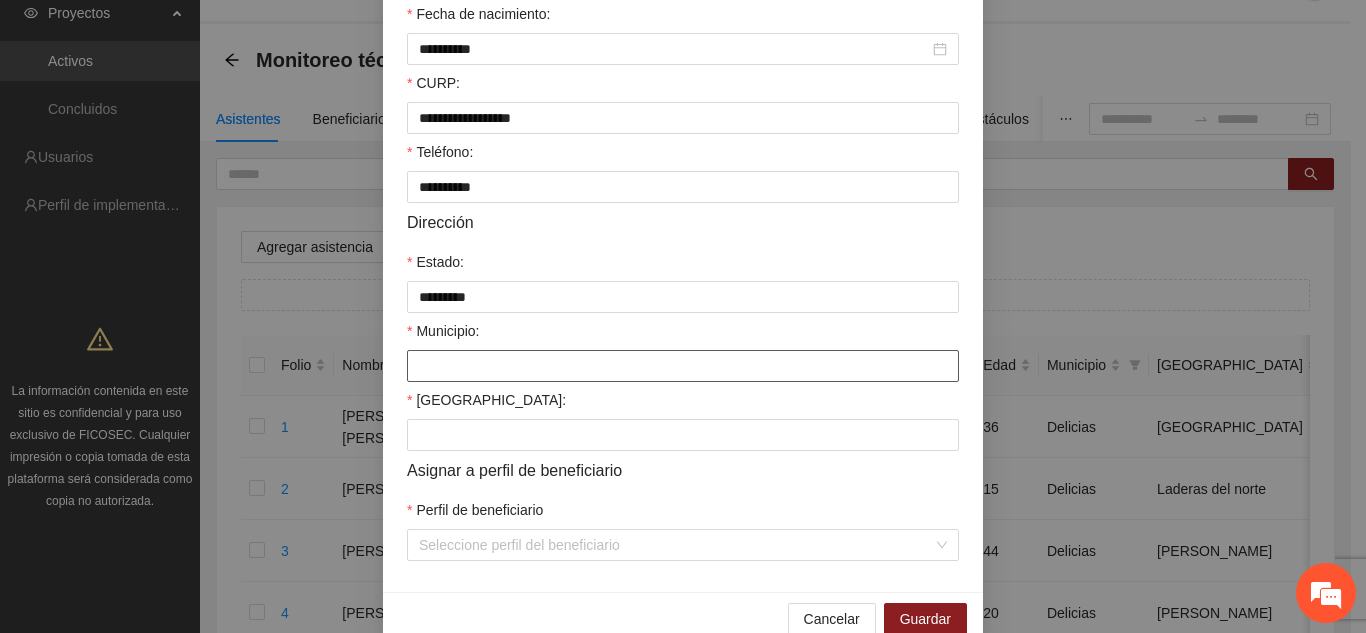 click on "Municipio:" at bounding box center (683, 366) 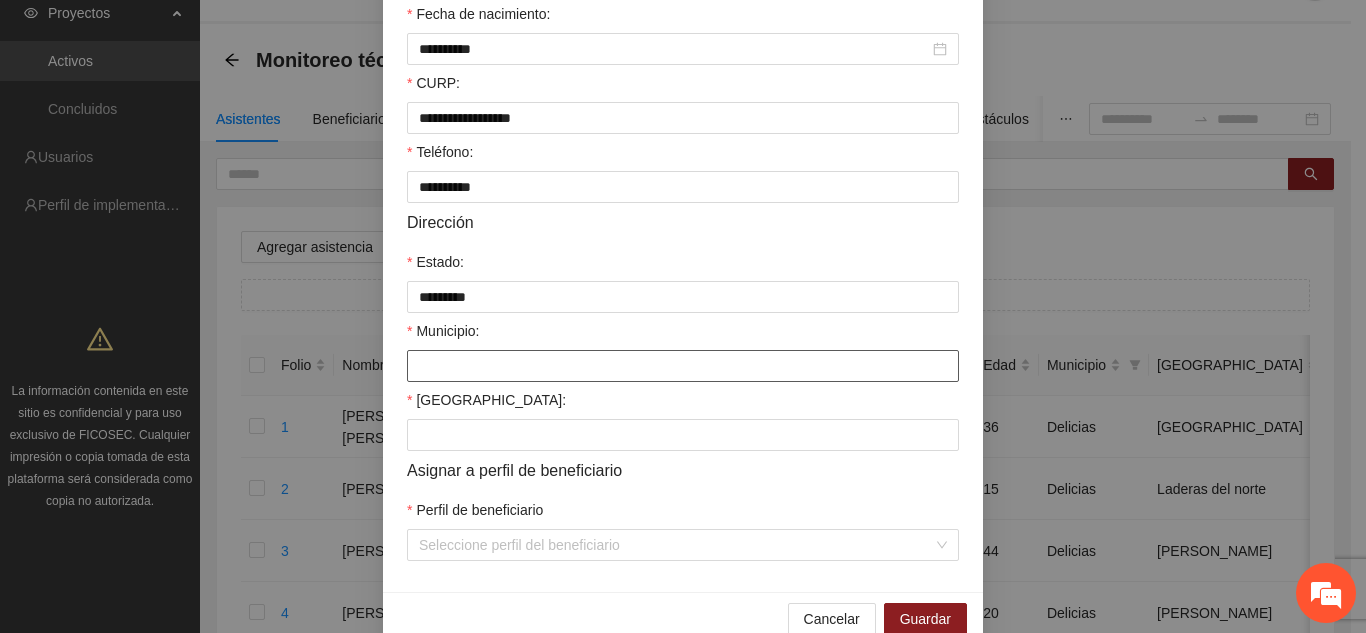 type on "********" 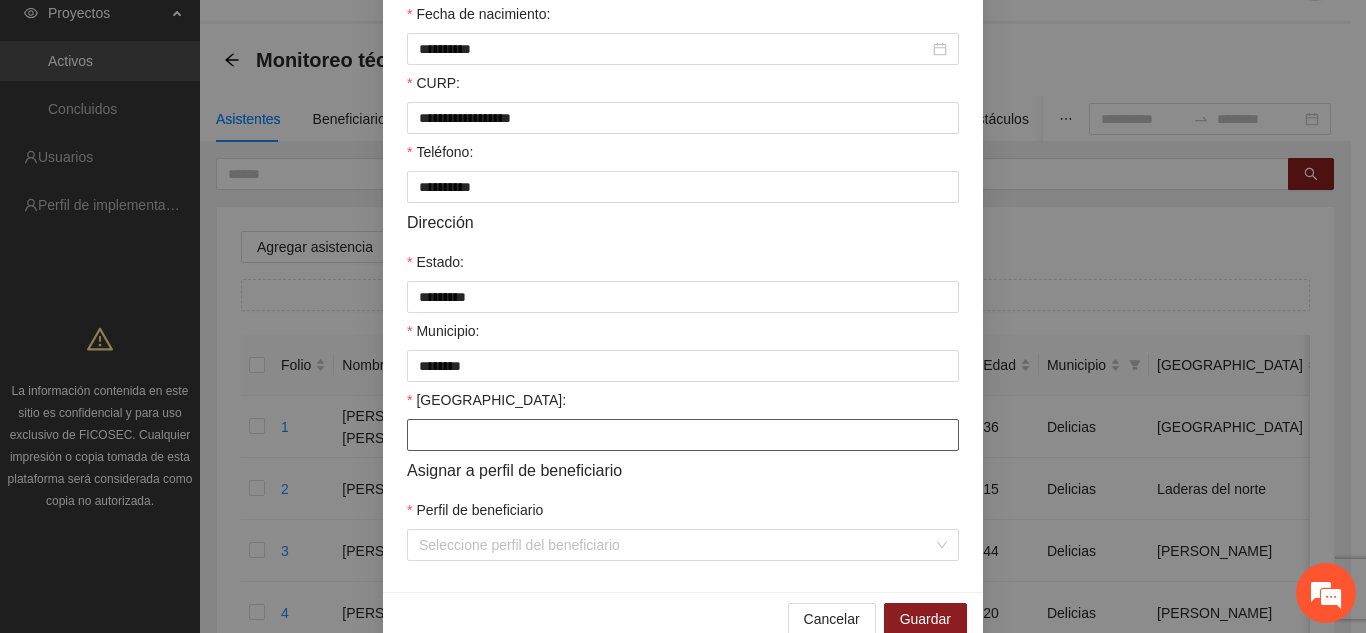 click on "[GEOGRAPHIC_DATA]:" at bounding box center (683, 435) 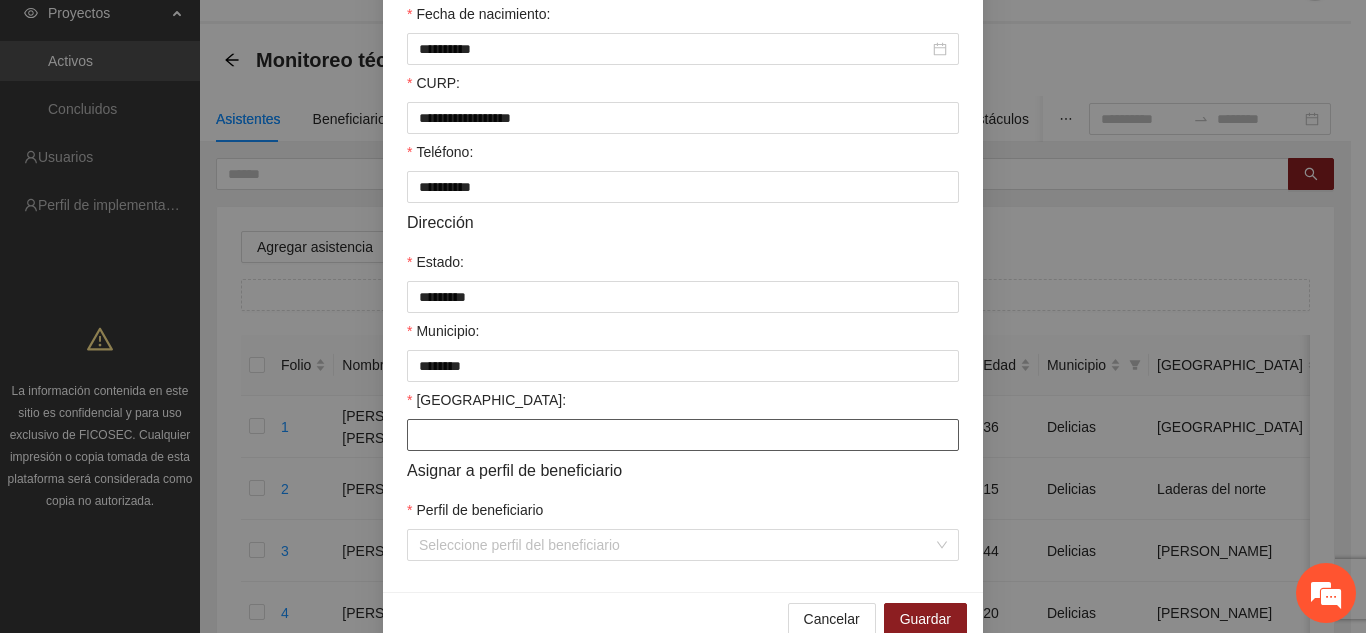 type on "**********" 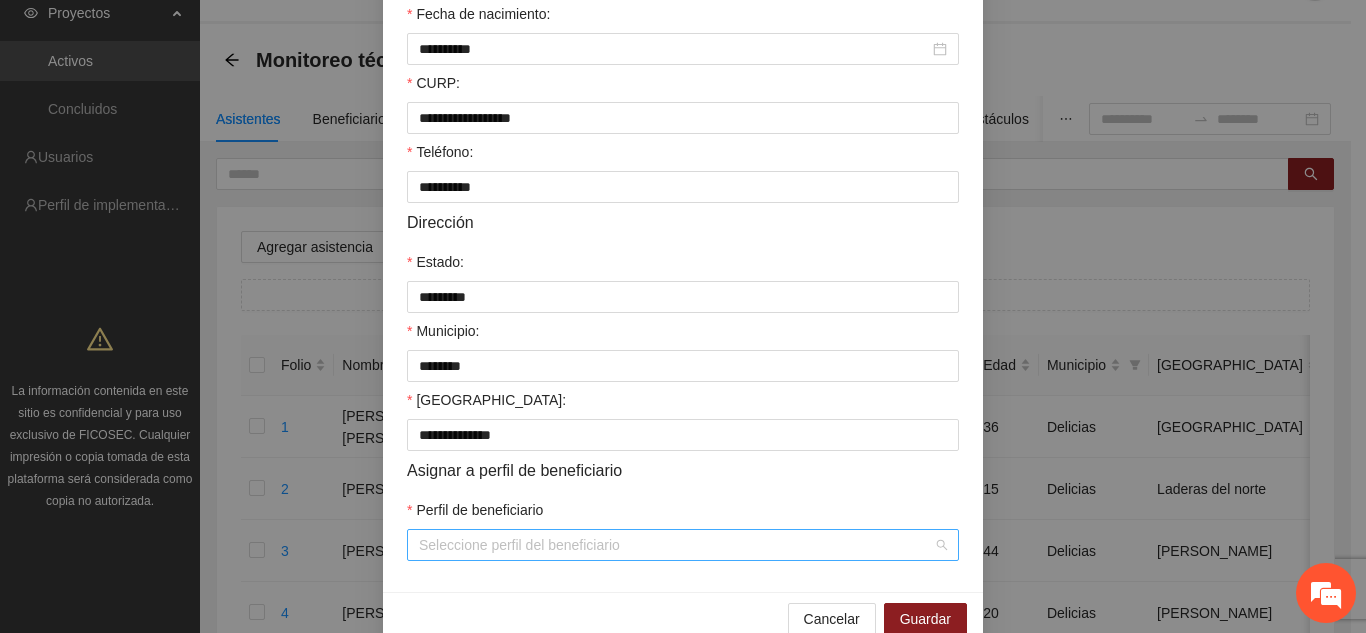 click on "Perfil de beneficiario" at bounding box center (676, 545) 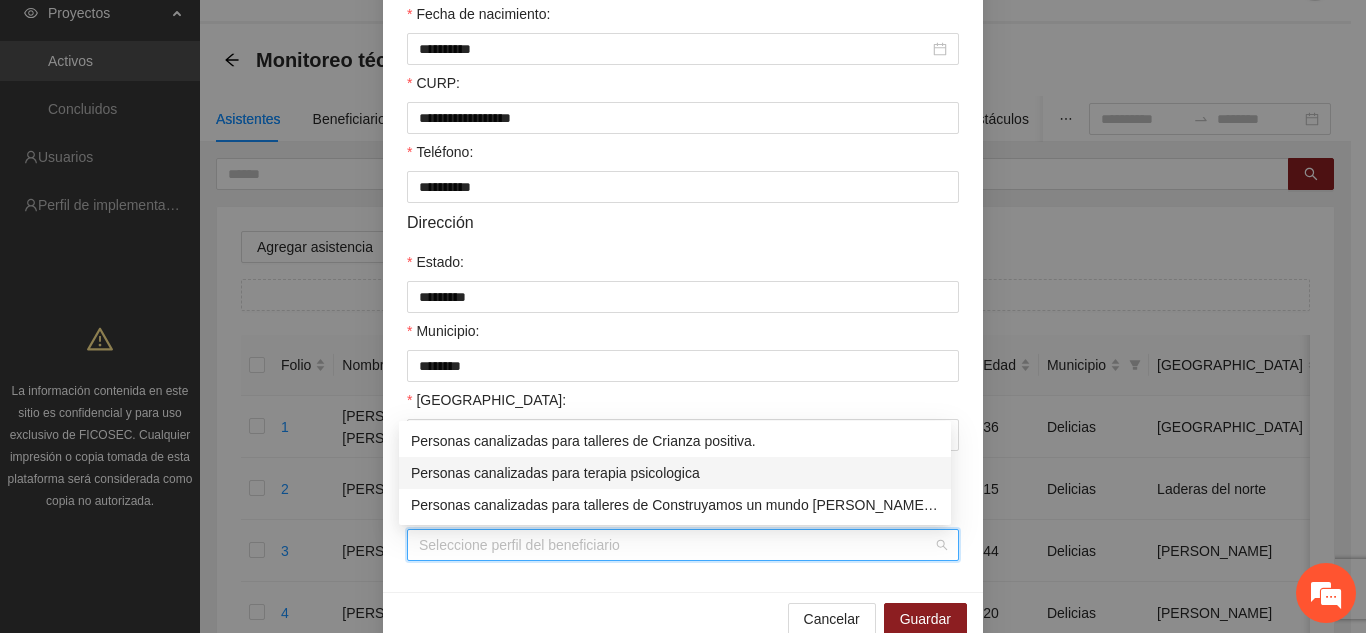 click on "Personas canalizadas para terapia psicologica" at bounding box center [675, 473] 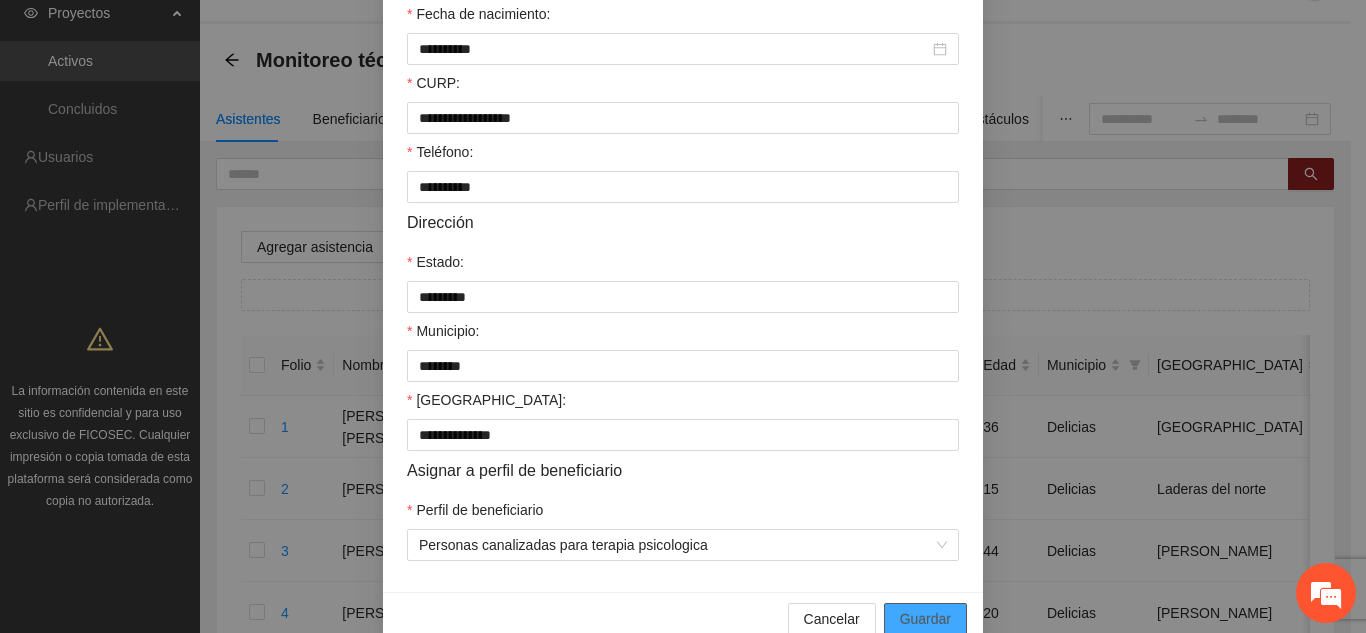 click on "Guardar" at bounding box center (925, 619) 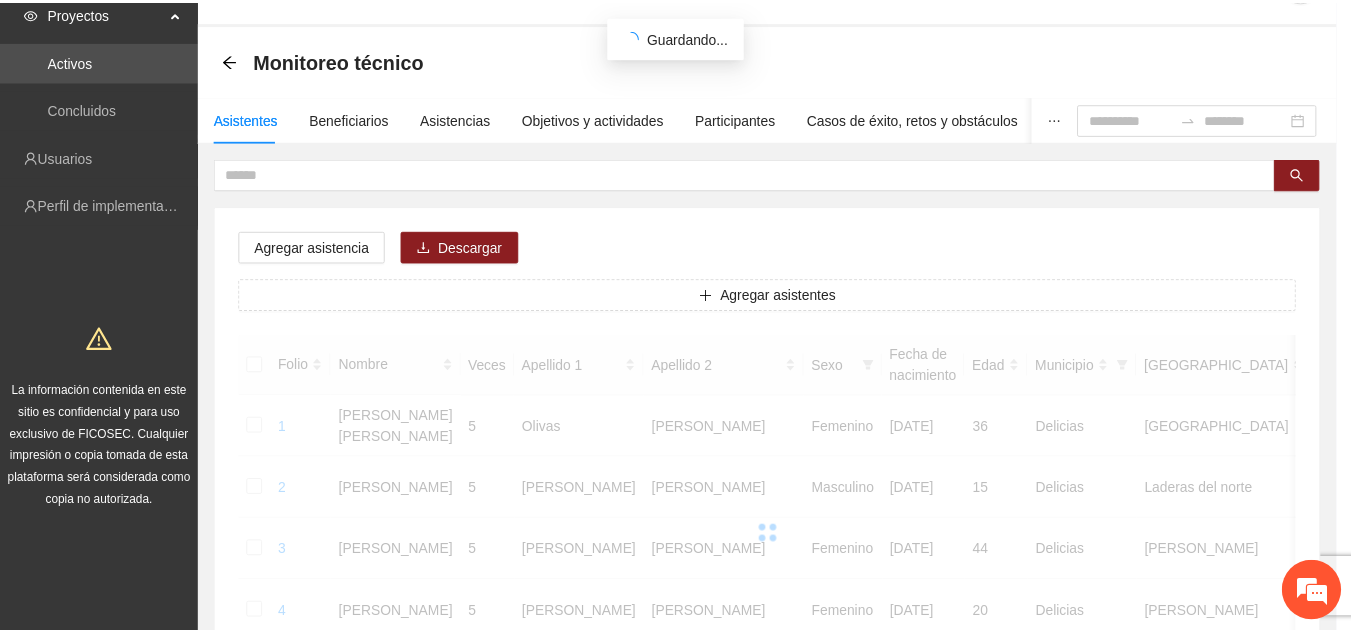 scroll, scrollTop: 429, scrollLeft: 0, axis: vertical 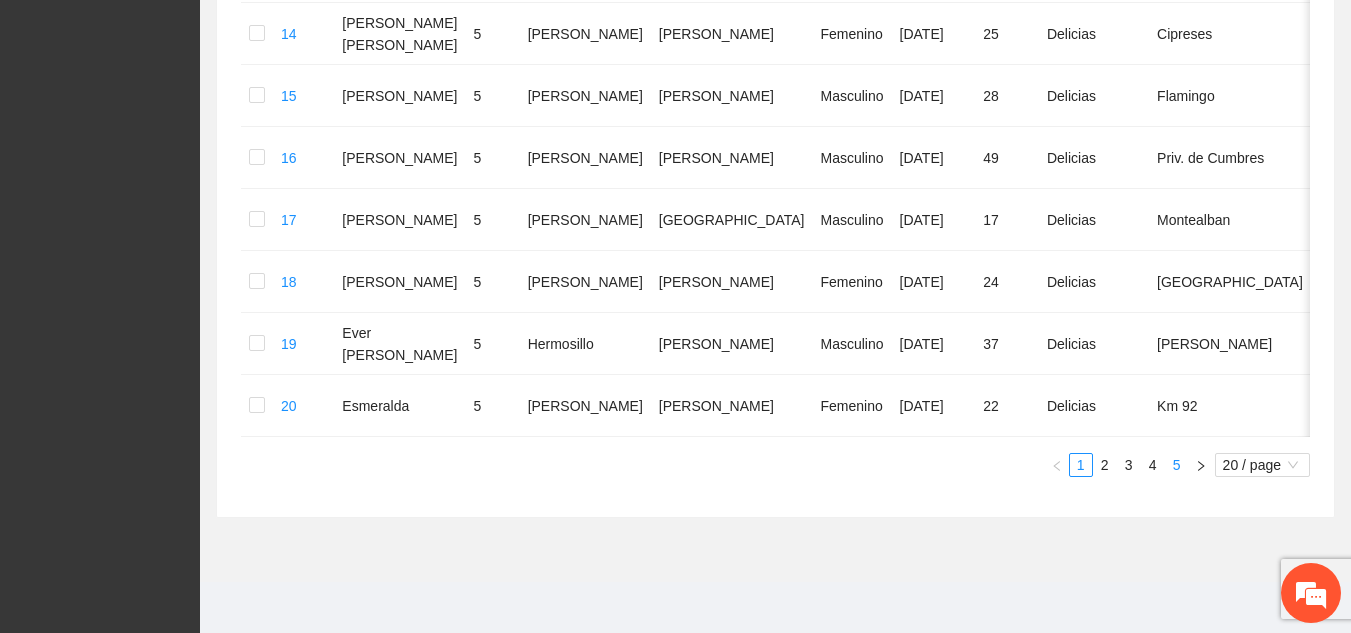 click on "5" at bounding box center (1177, 465) 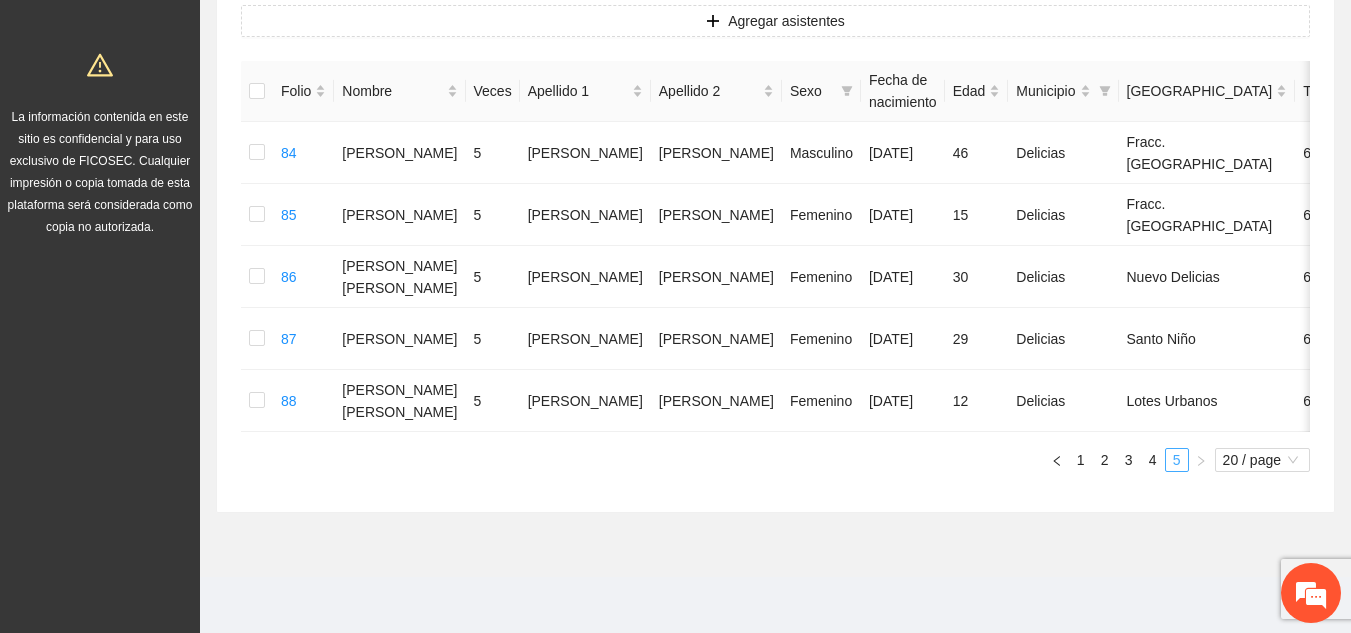 scroll, scrollTop: 343, scrollLeft: 0, axis: vertical 